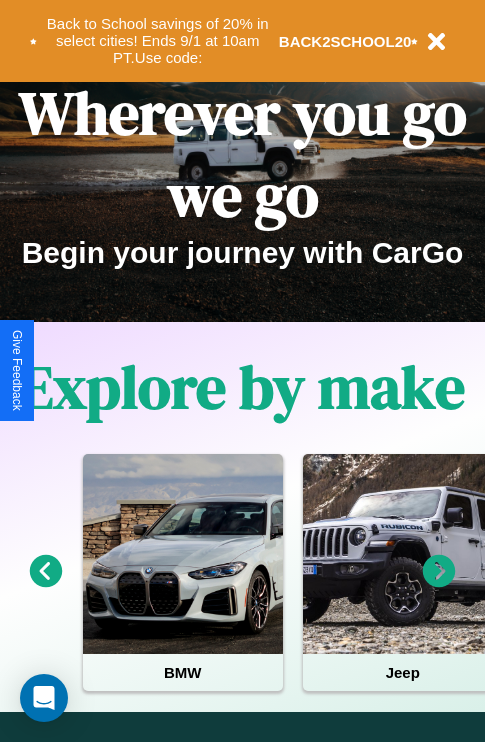 scroll, scrollTop: 0, scrollLeft: 0, axis: both 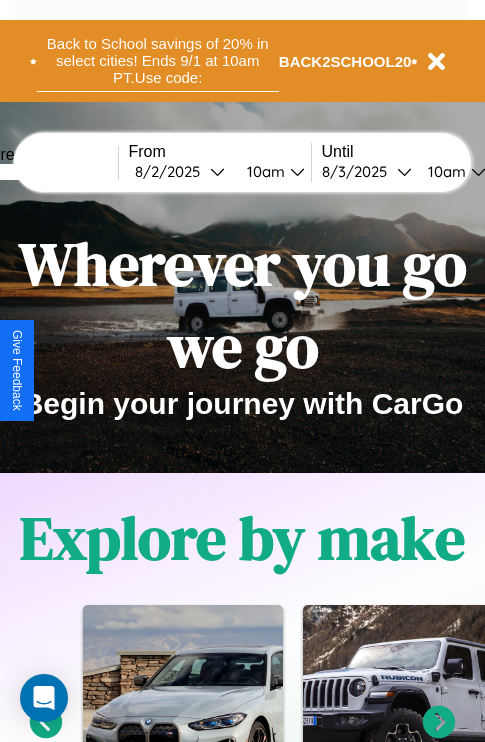 click on "Back to School savings of 20% in select cities! Ends 9/1 at 10am PT.  Use code:" at bounding box center (158, 61) 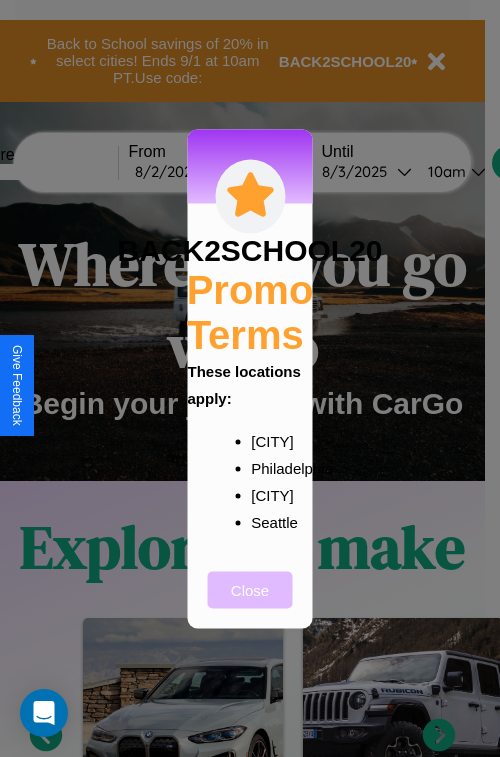 click on "Close" at bounding box center (250, 589) 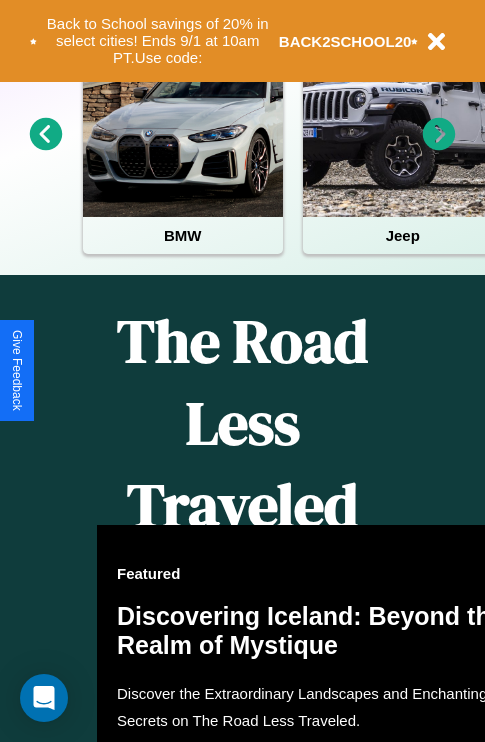 scroll, scrollTop: 1947, scrollLeft: 0, axis: vertical 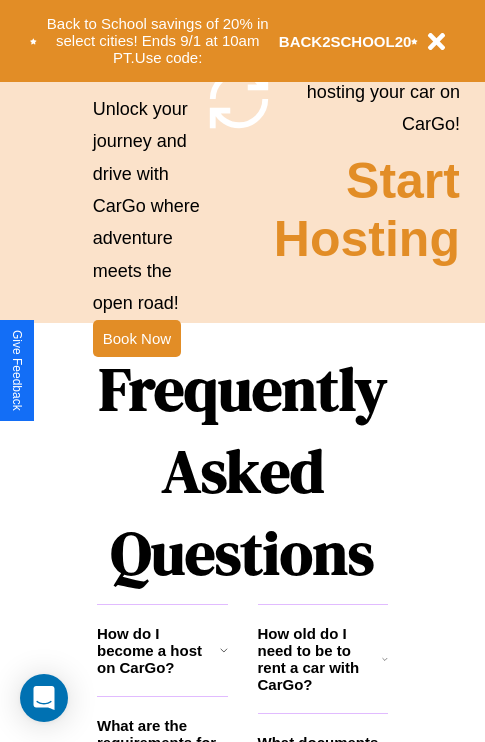 click on "Frequently Asked Questions" at bounding box center [242, 471] 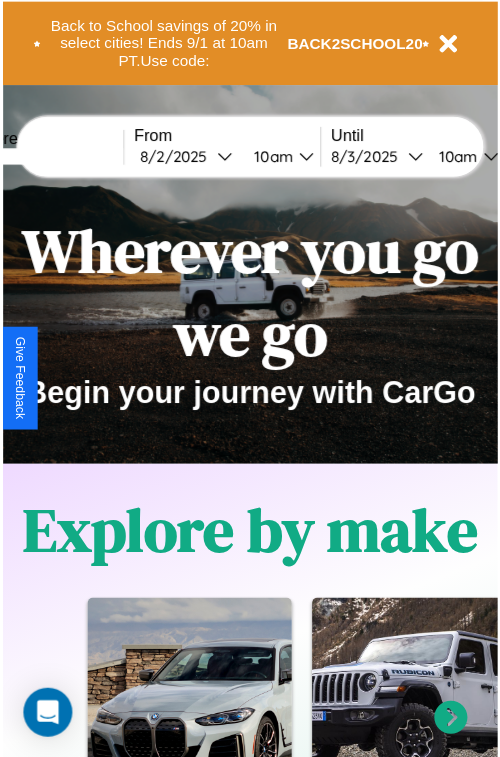 scroll, scrollTop: 0, scrollLeft: 0, axis: both 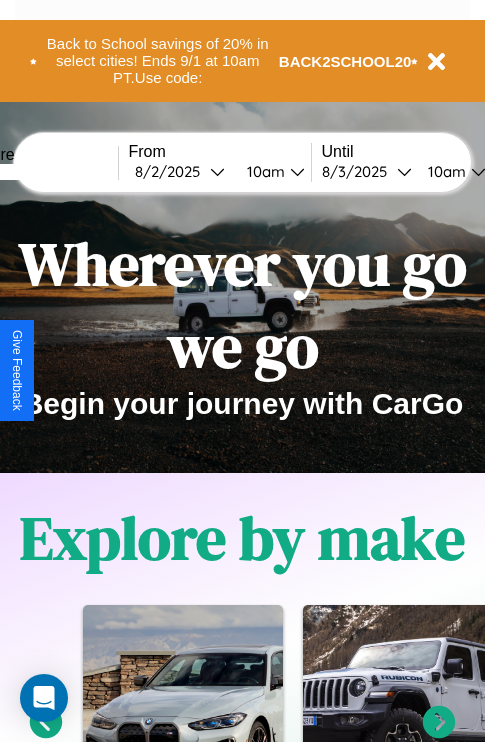 click at bounding box center [43, 172] 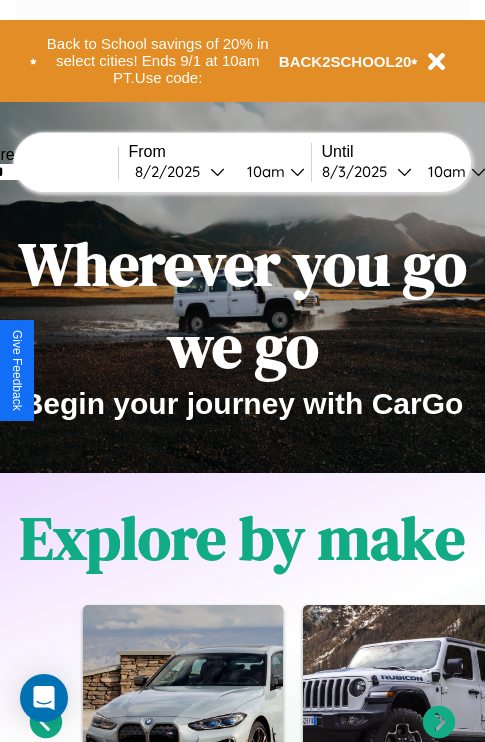 type on "******" 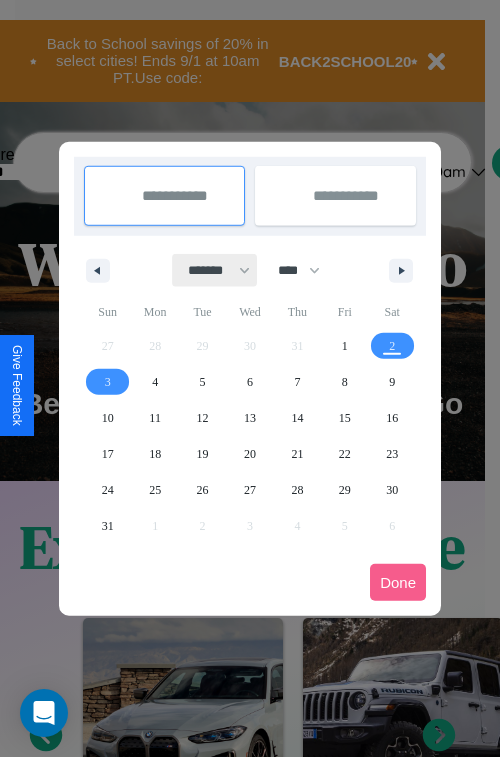 click on "******* ******** ***** ***** *** **** **** ****** ********* ******* ******** ********" at bounding box center (215, 270) 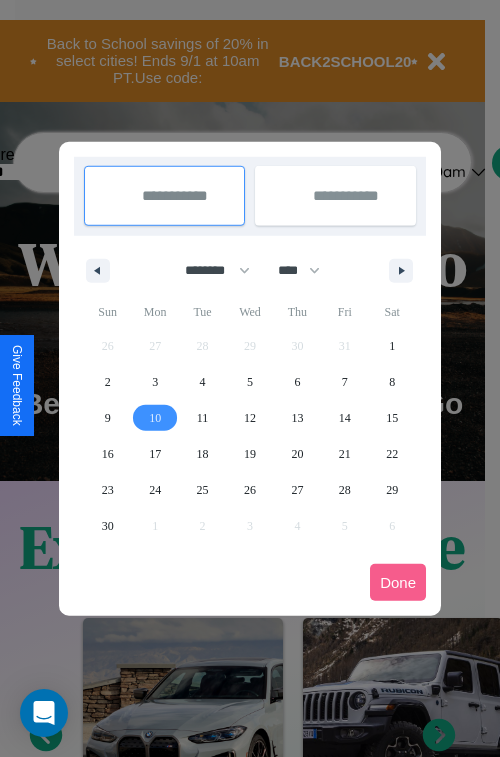 click on "10" at bounding box center (155, 418) 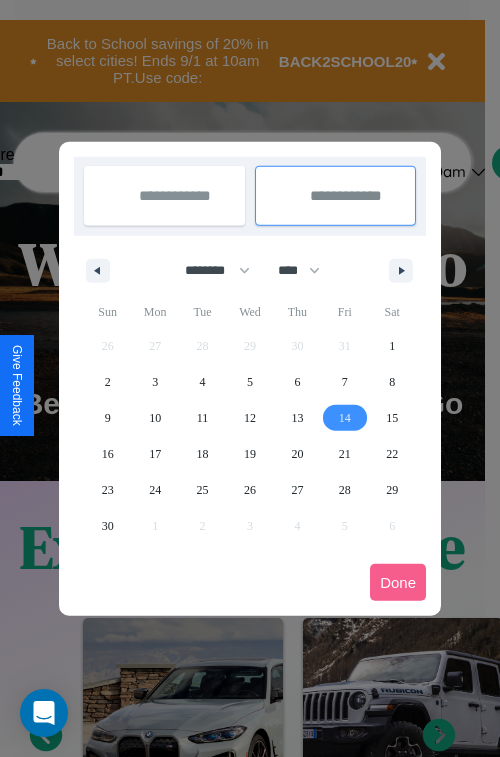 click on "14" at bounding box center [345, 418] 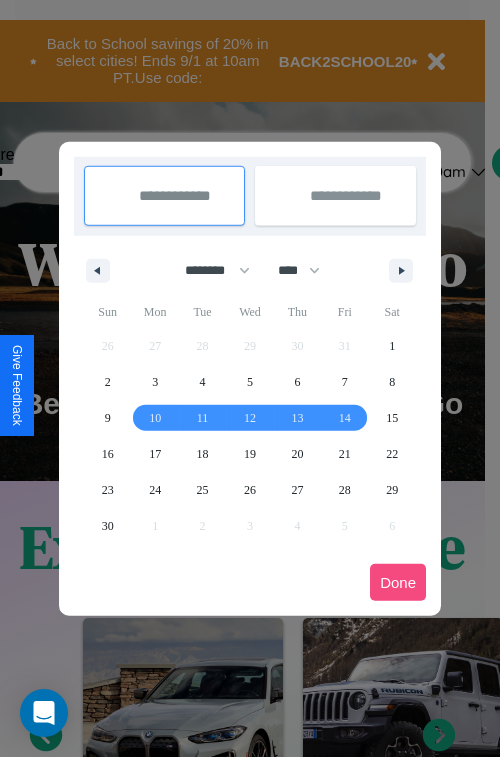 click on "Done" at bounding box center [398, 582] 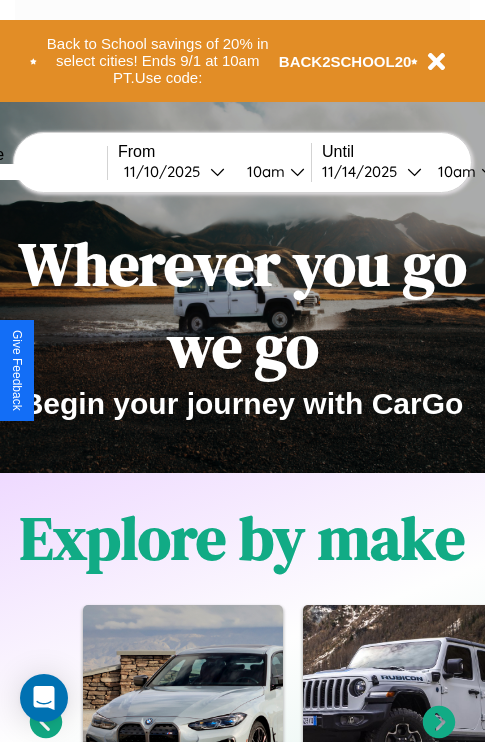 click on "10am" at bounding box center [263, 171] 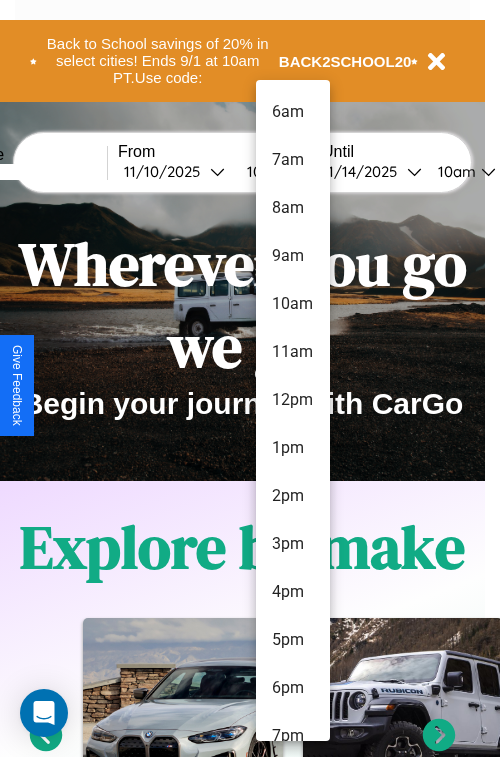 scroll, scrollTop: 163, scrollLeft: 0, axis: vertical 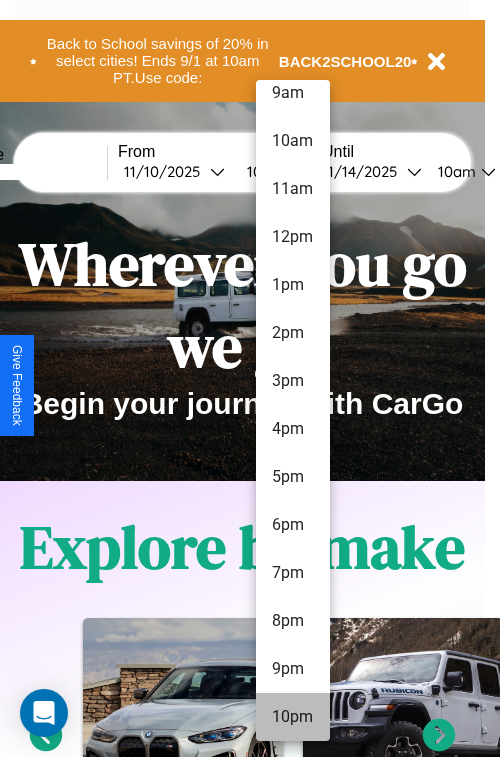 click on "10pm" at bounding box center (293, 717) 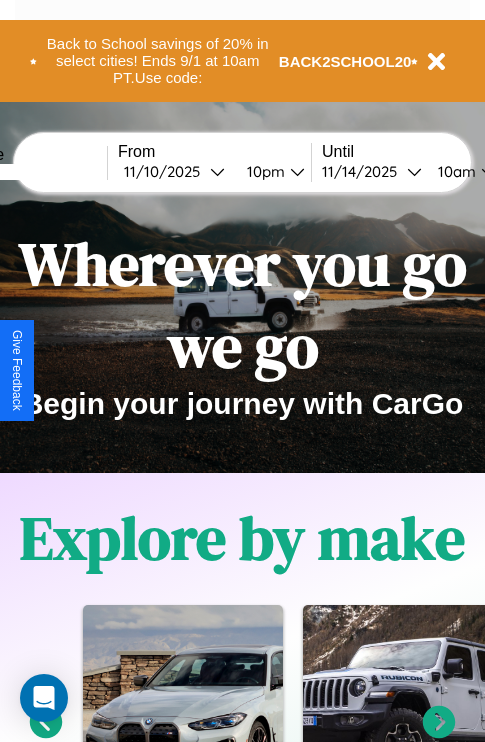 click on "10am" at bounding box center (454, 171) 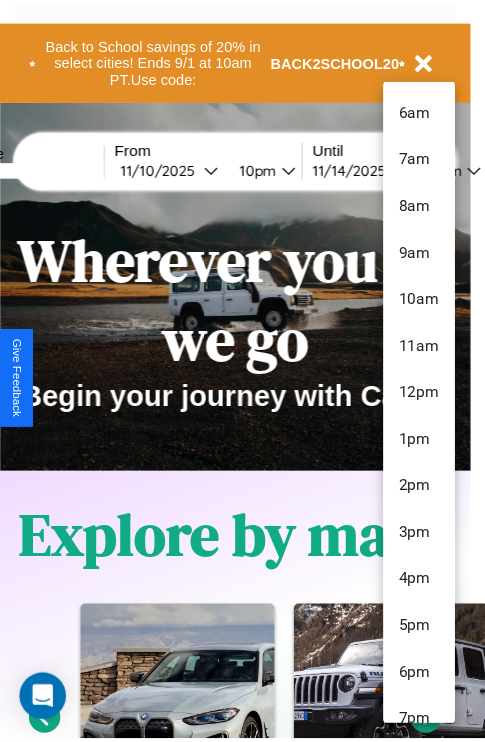 scroll, scrollTop: 115, scrollLeft: 0, axis: vertical 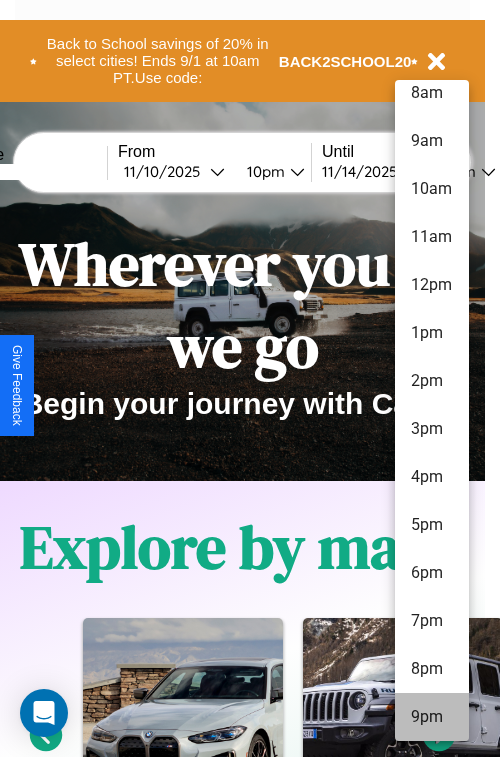 click on "9pm" at bounding box center (432, 717) 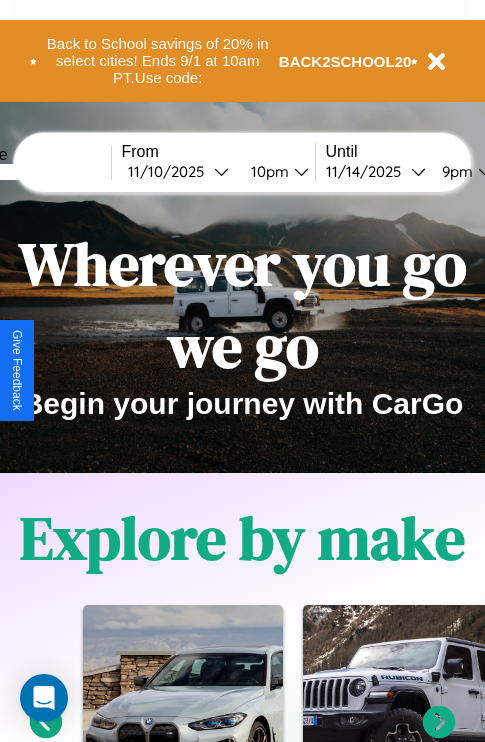 scroll, scrollTop: 0, scrollLeft: 74, axis: horizontal 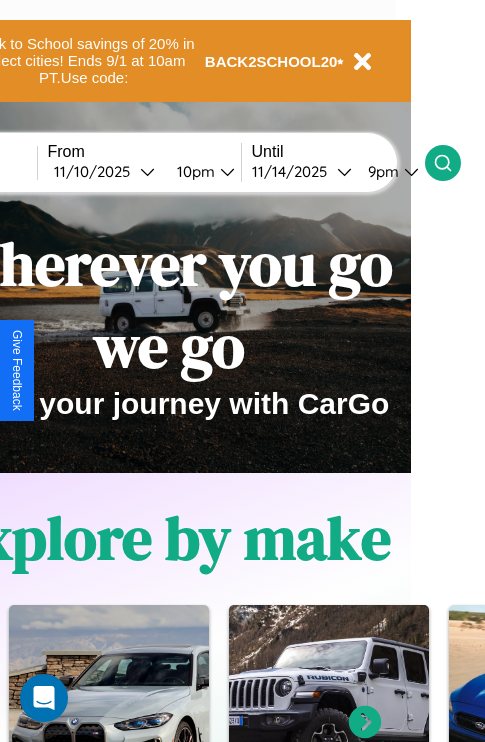 click 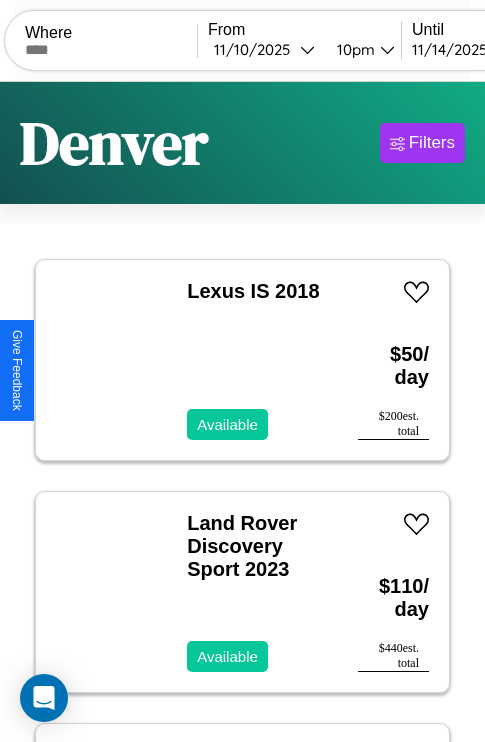 scroll, scrollTop: 89, scrollLeft: 0, axis: vertical 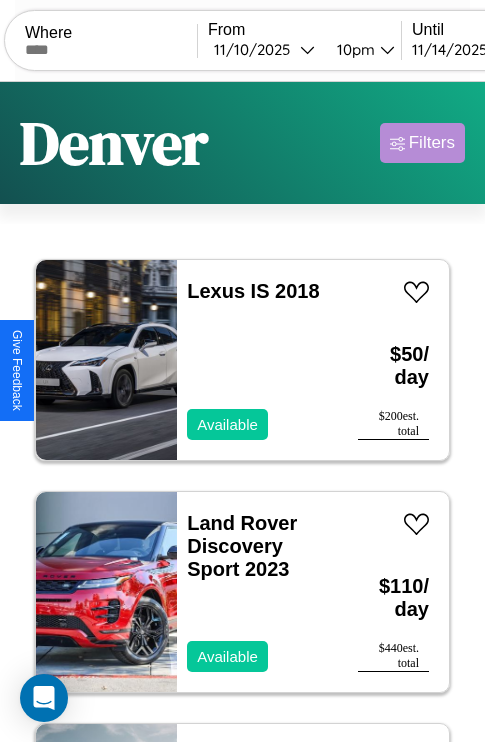 click on "Filters" at bounding box center [432, 143] 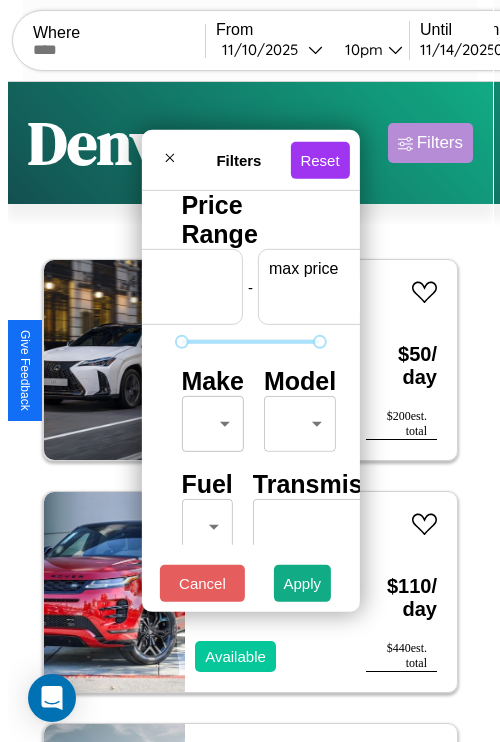 scroll, scrollTop: 0, scrollLeft: 124, axis: horizontal 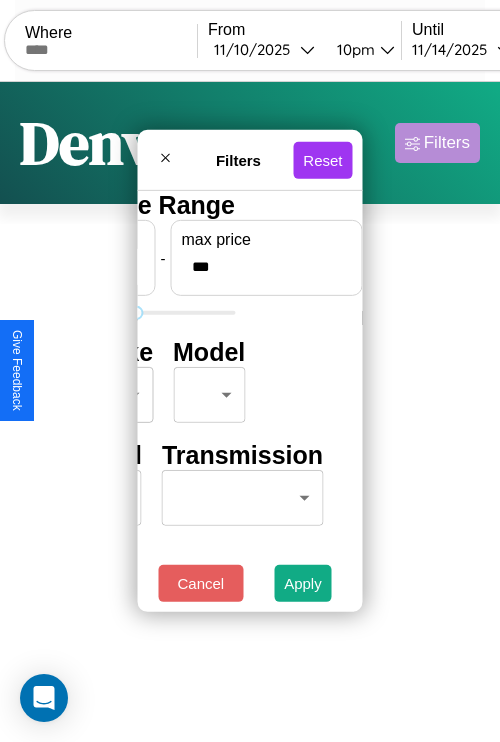 type on "***" 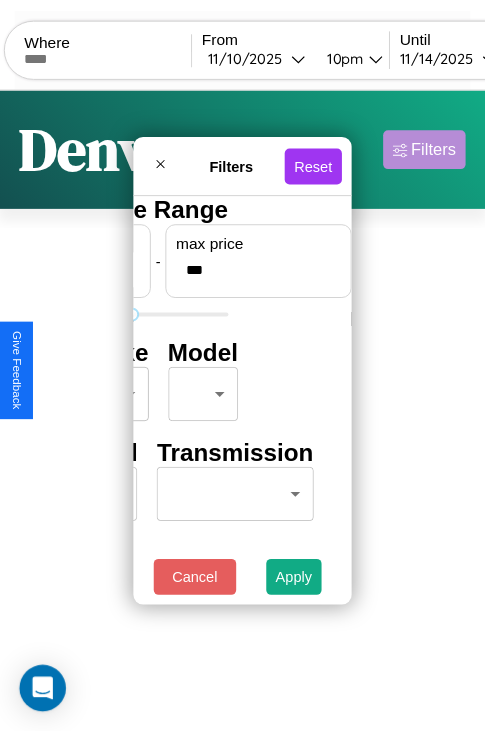 scroll, scrollTop: 0, scrollLeft: 0, axis: both 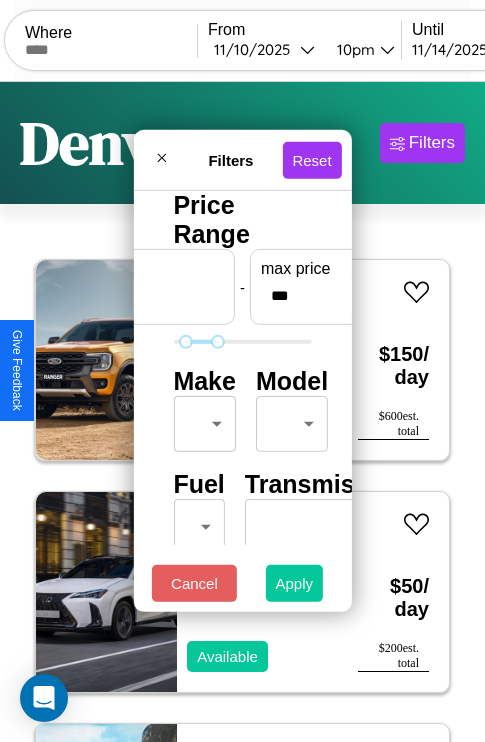 type on "**" 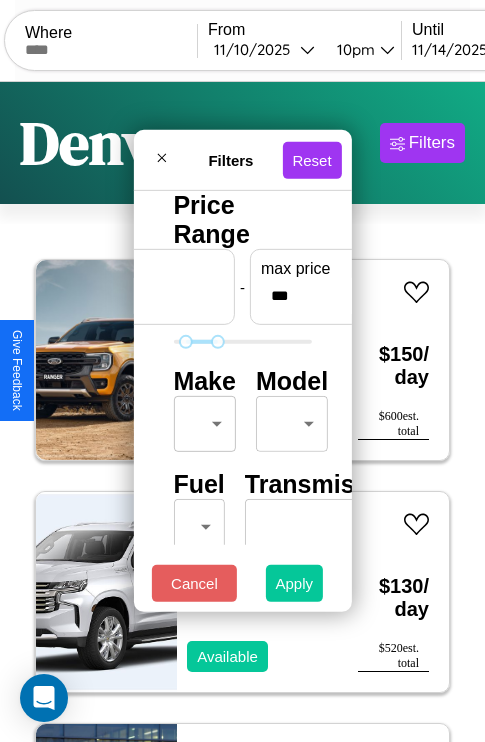 click on "Apply" at bounding box center [295, 583] 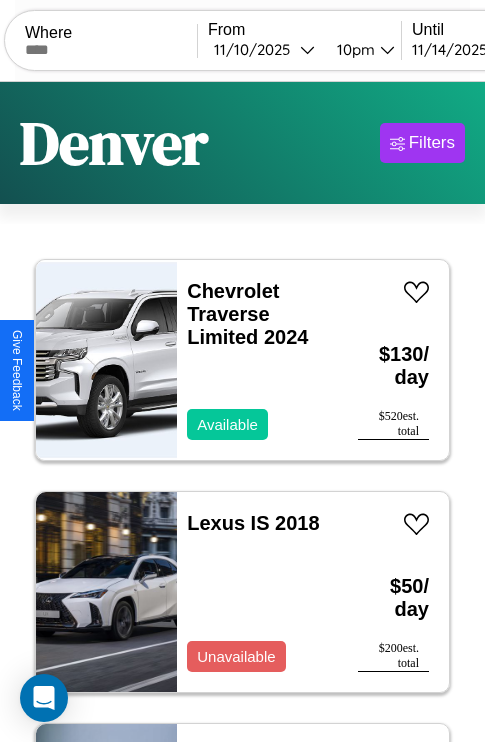scroll, scrollTop: 95, scrollLeft: 0, axis: vertical 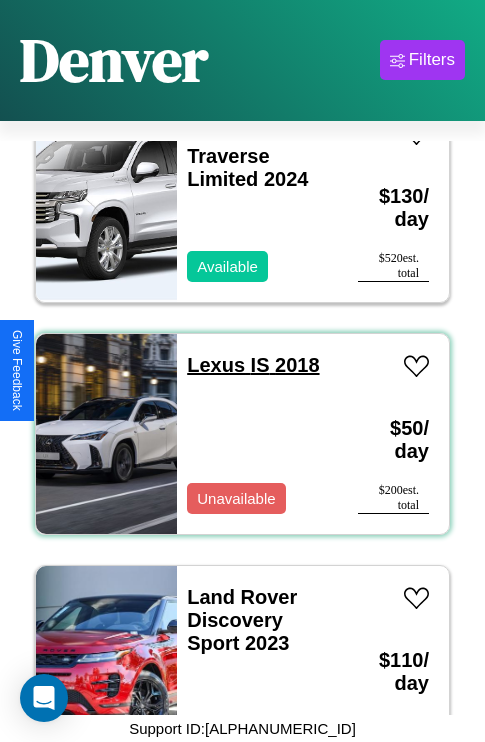click on "Lexus   IS   2018" at bounding box center [253, 365] 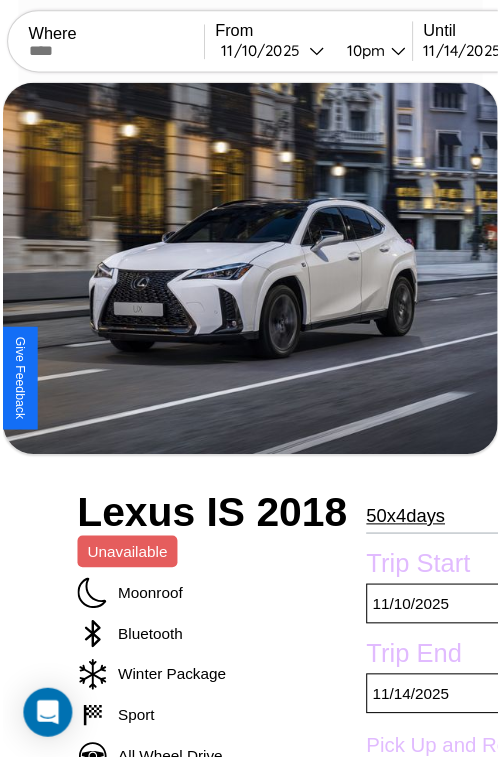 scroll, scrollTop: 696, scrollLeft: 91, axis: both 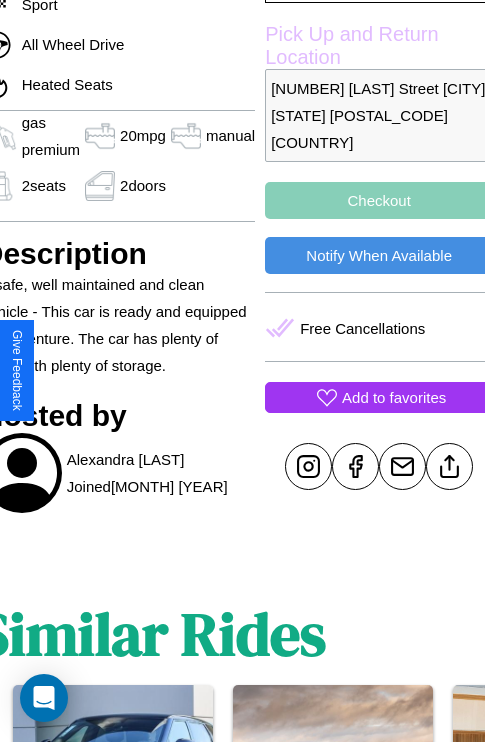 click on "Add to favorites" at bounding box center (394, 397) 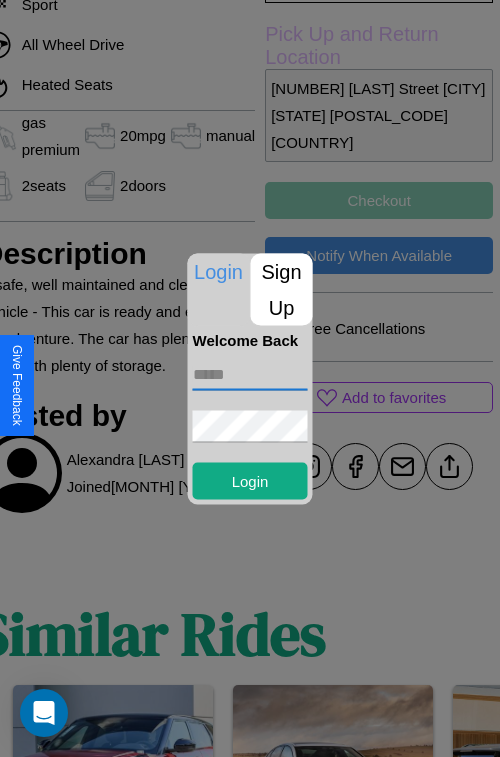 click at bounding box center [250, 374] 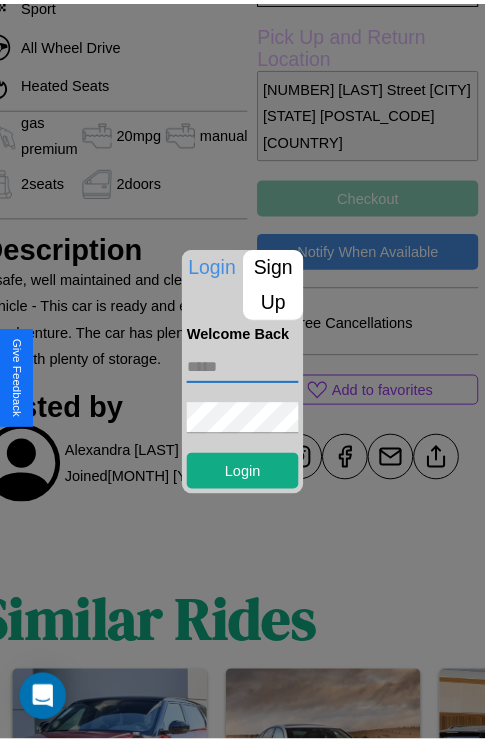 scroll, scrollTop: 491, scrollLeft: 91, axis: both 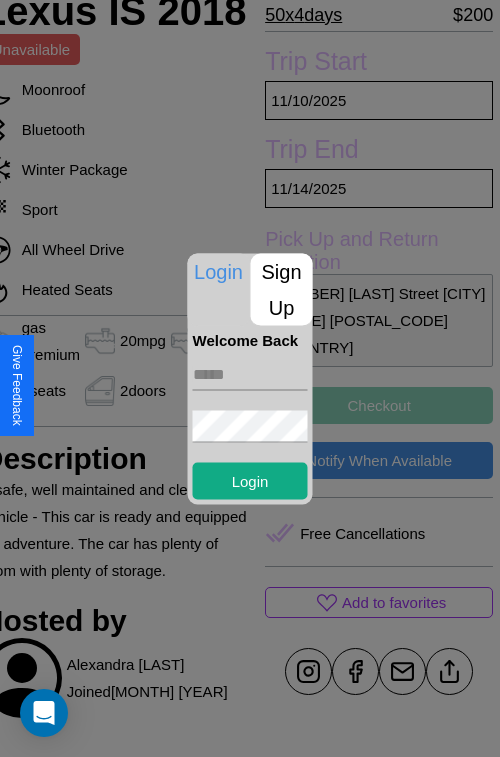 click at bounding box center (250, 378) 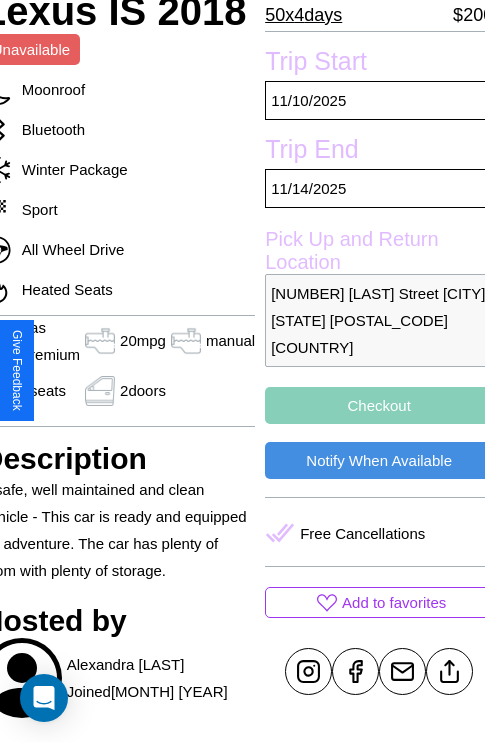 click on "Checkout" at bounding box center [379, 405] 